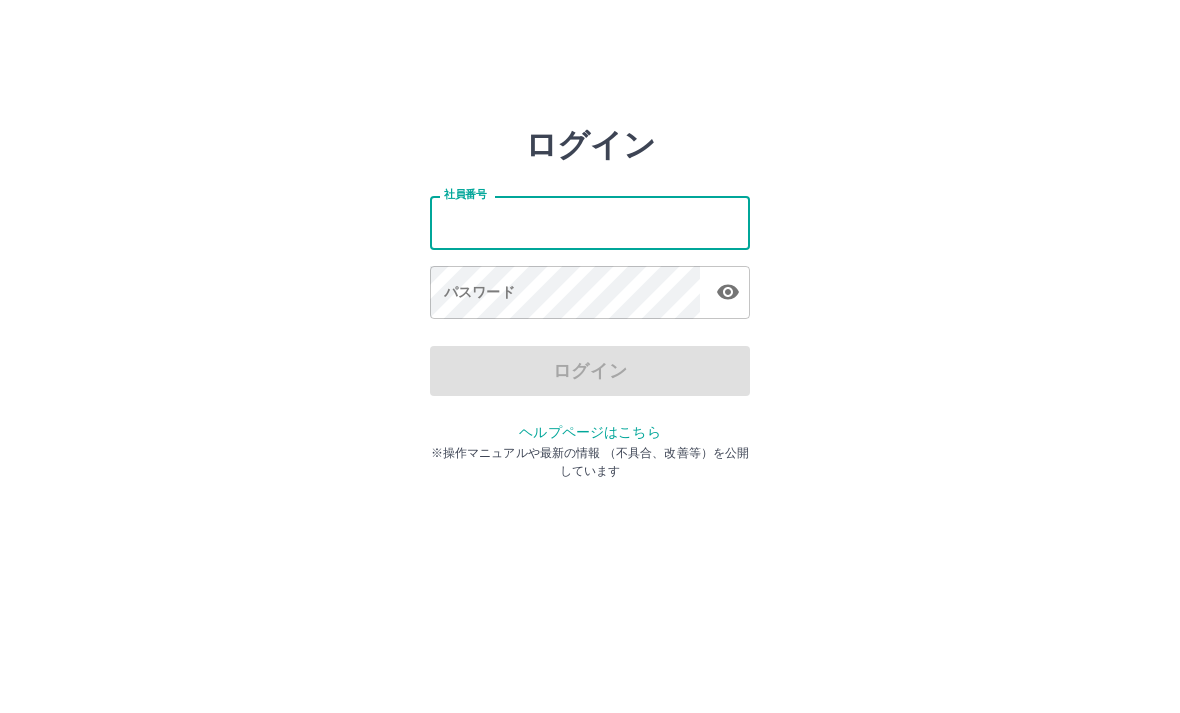 scroll, scrollTop: 0, scrollLeft: 0, axis: both 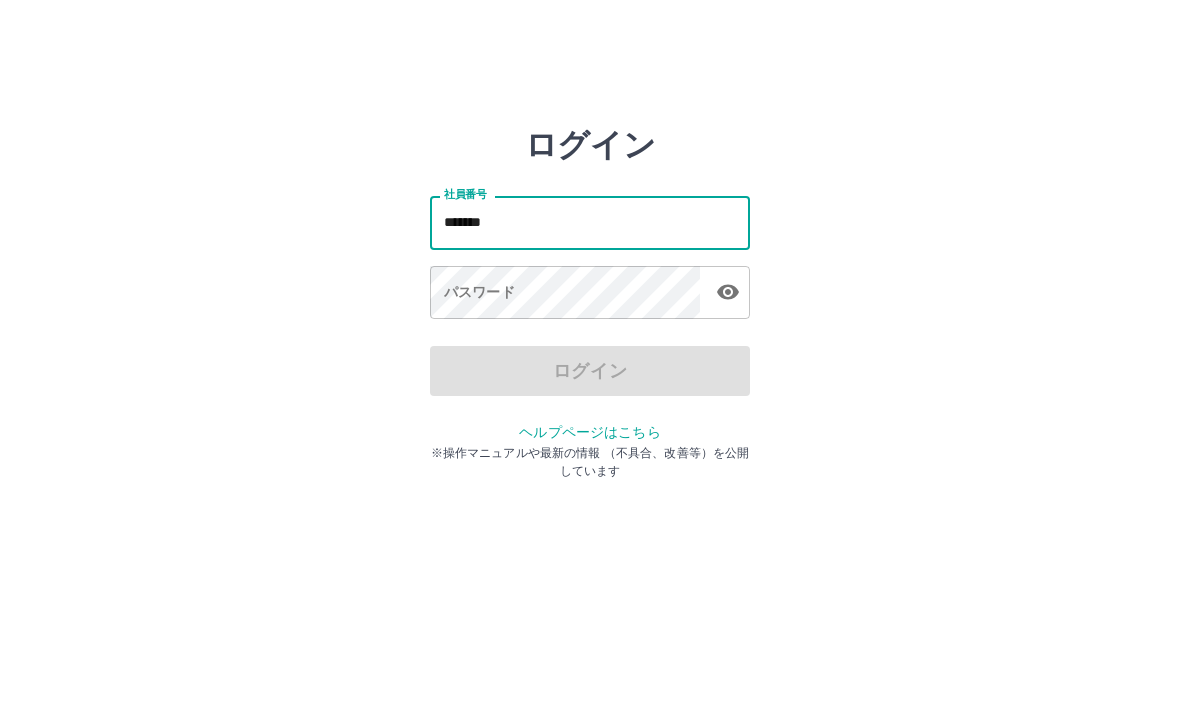 click on "*******" at bounding box center (590, 222) 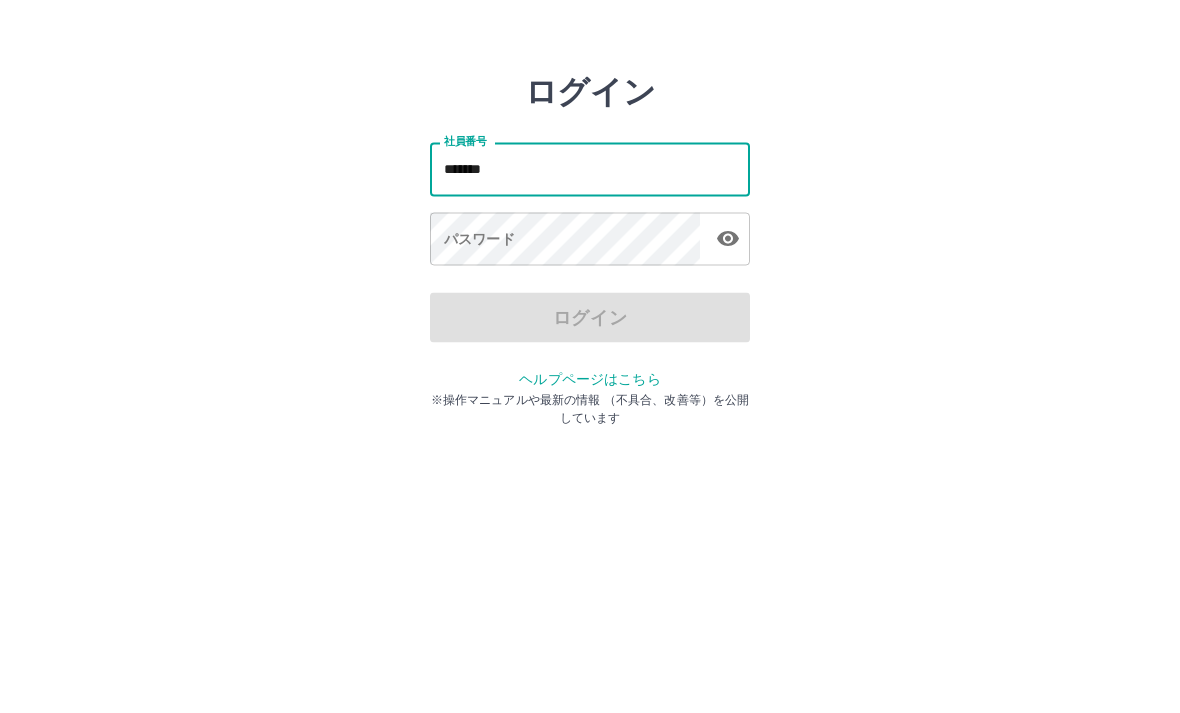 click on "*******" at bounding box center (590, 222) 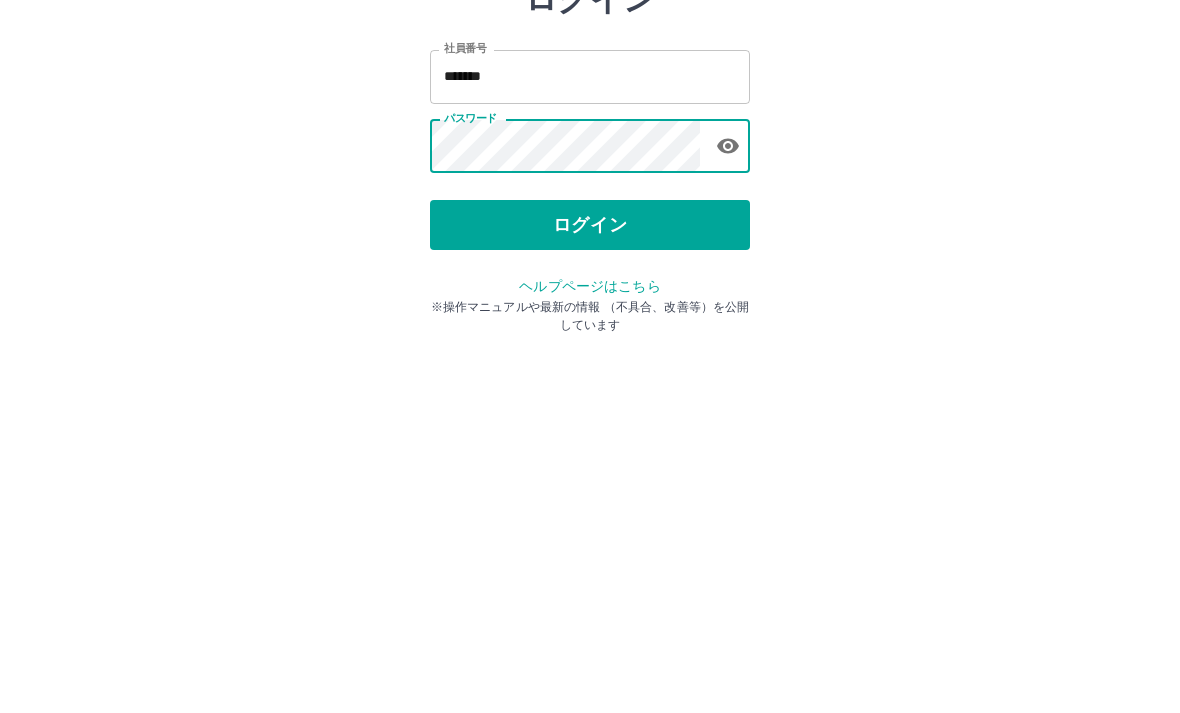 click on "ログイン" at bounding box center (590, 371) 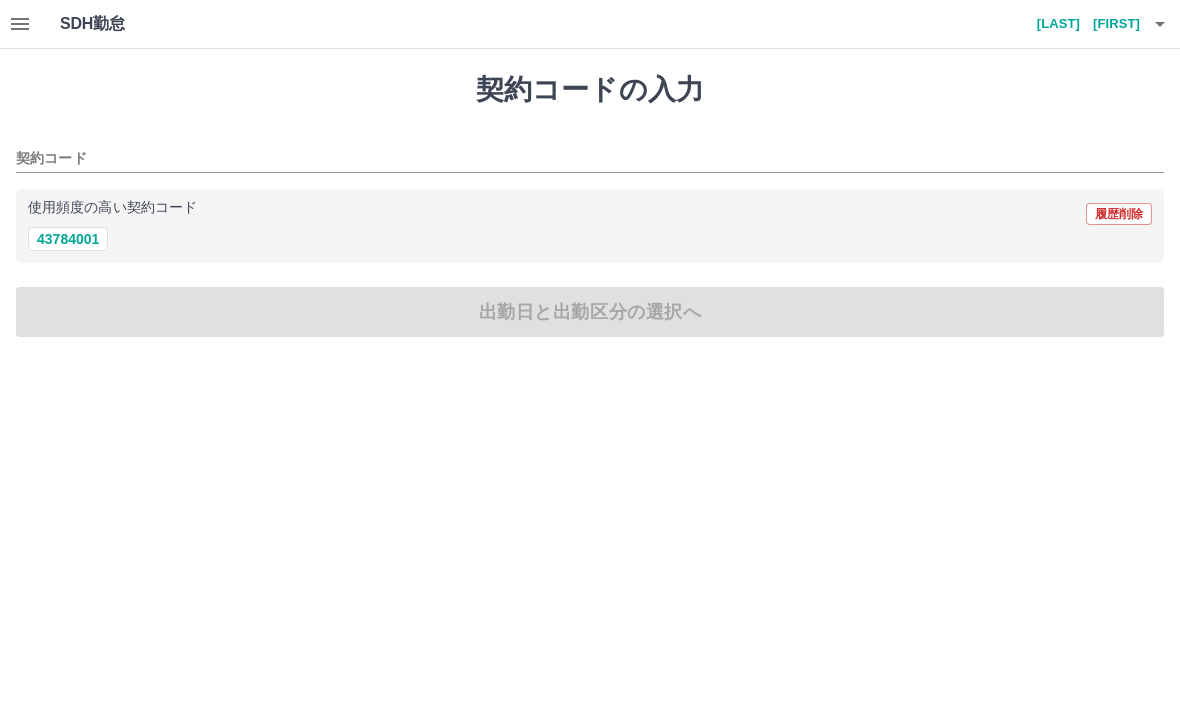 scroll, scrollTop: 0, scrollLeft: 0, axis: both 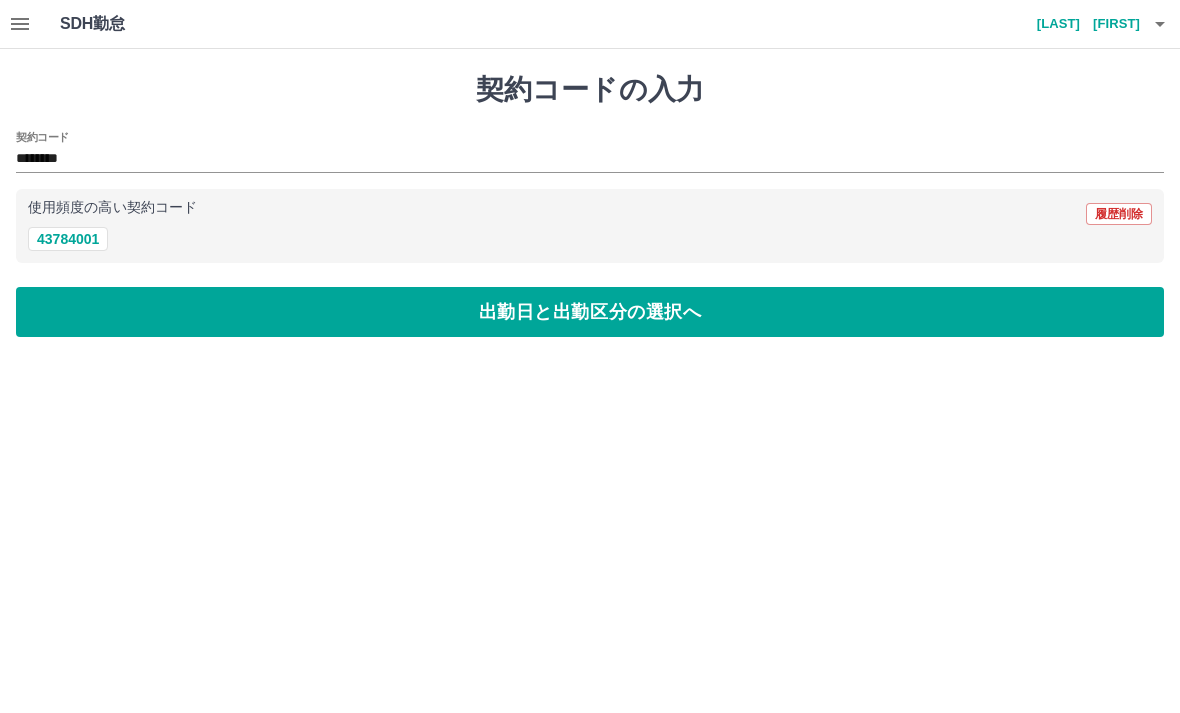 click on "出勤日と出勤区分の選択へ" at bounding box center (590, 312) 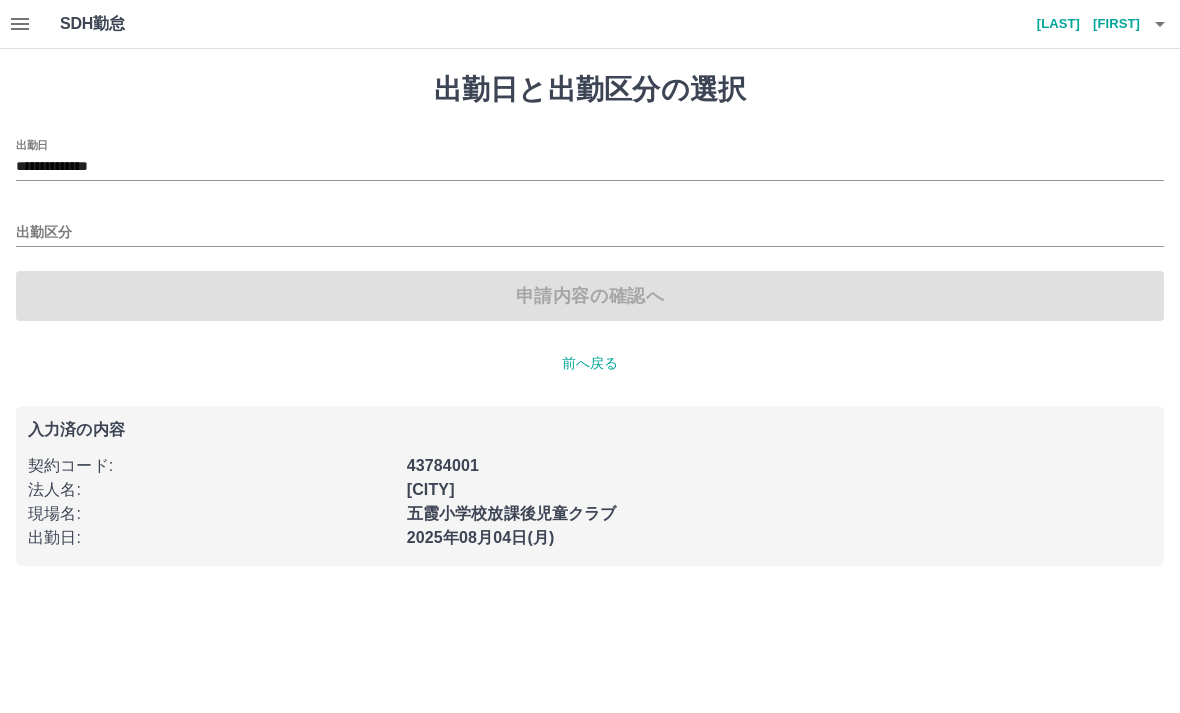 click on "申請内容の確認へ" at bounding box center (590, 296) 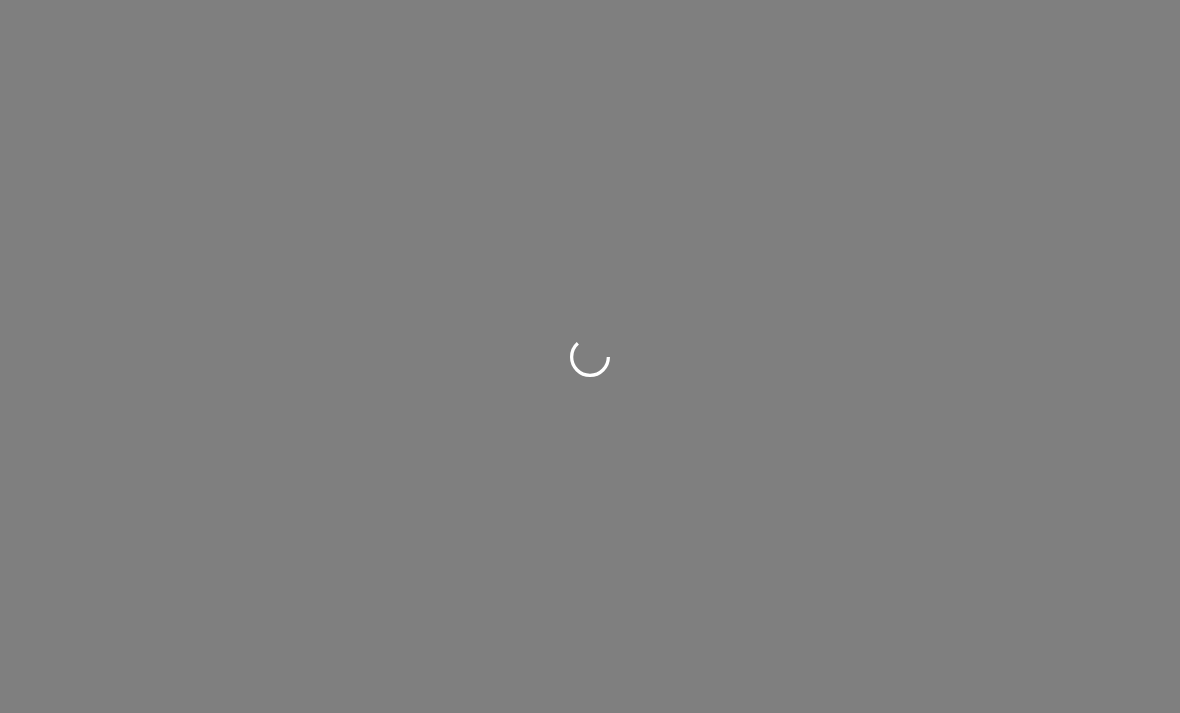 scroll, scrollTop: 0, scrollLeft: 0, axis: both 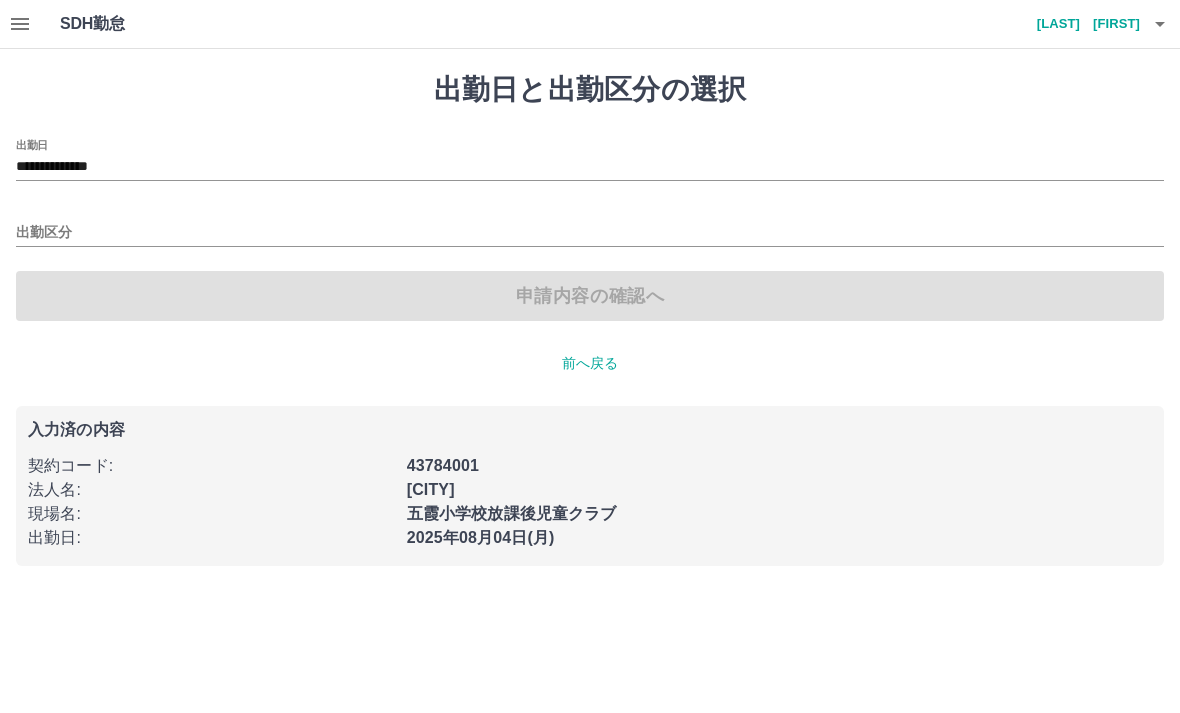 click on "SDH勤怠" at bounding box center (125, 24) 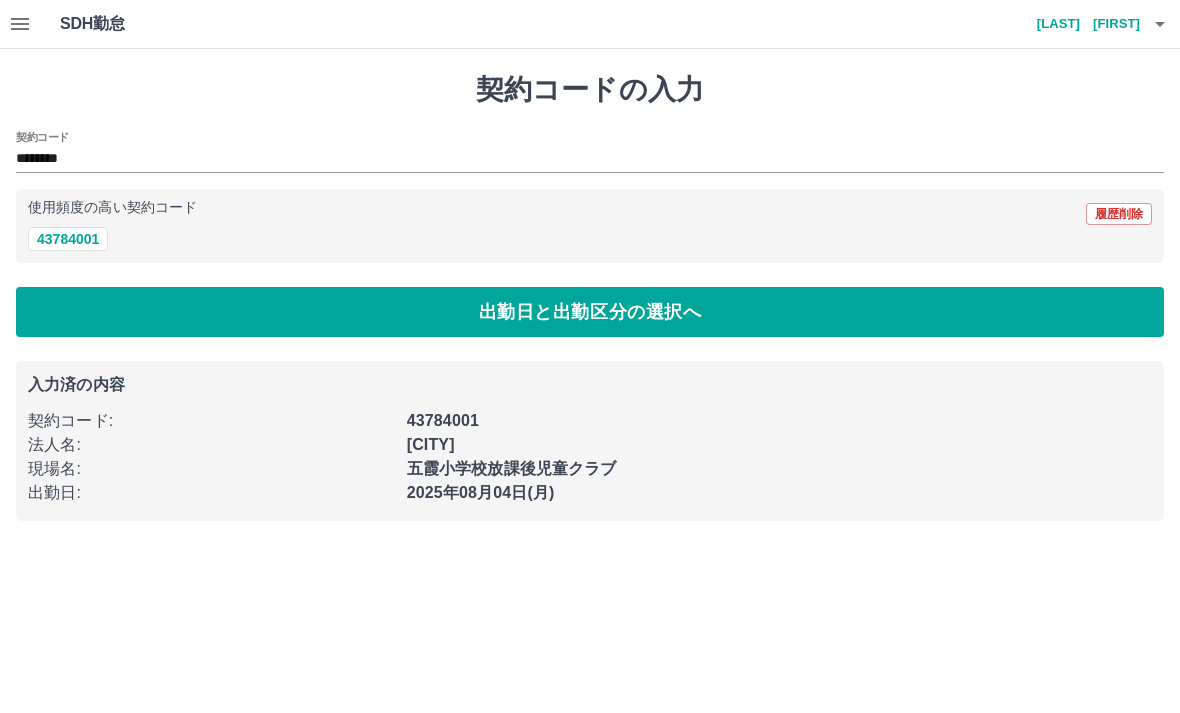 click on "出勤日と出勤区分の選択へ" at bounding box center [590, 312] 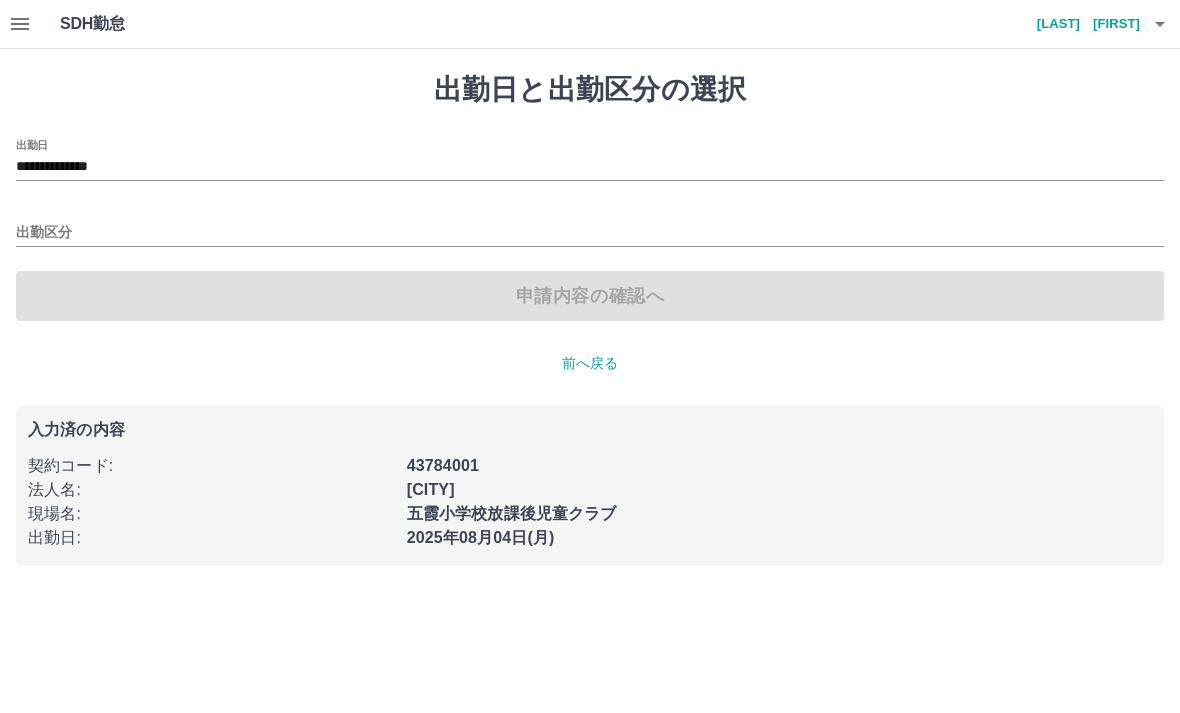 click on "出勤区分" at bounding box center [590, 233] 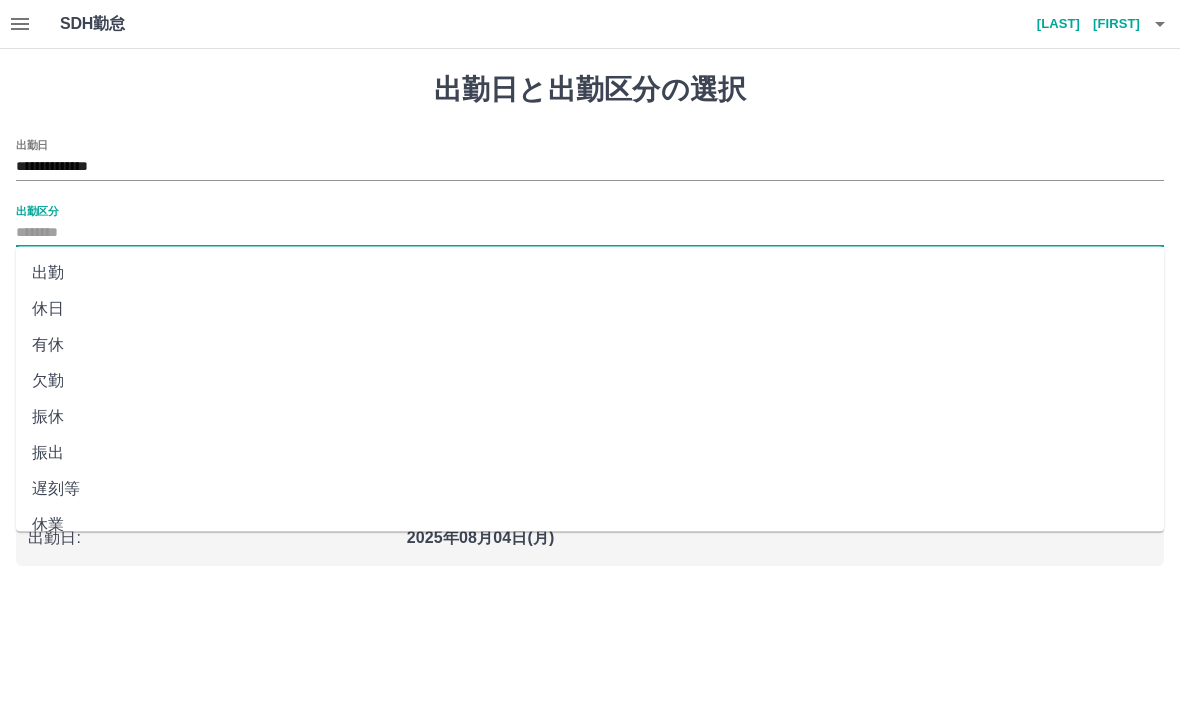 click on "出勤" at bounding box center [590, 273] 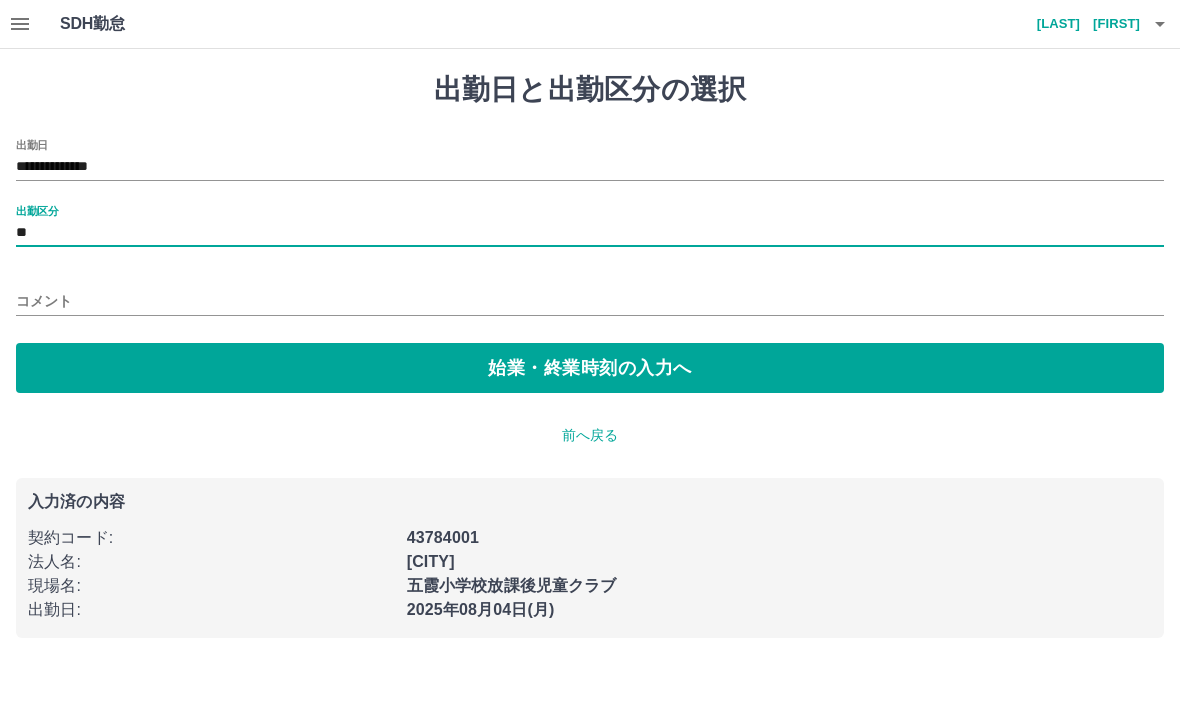 click on "**" at bounding box center (590, 233) 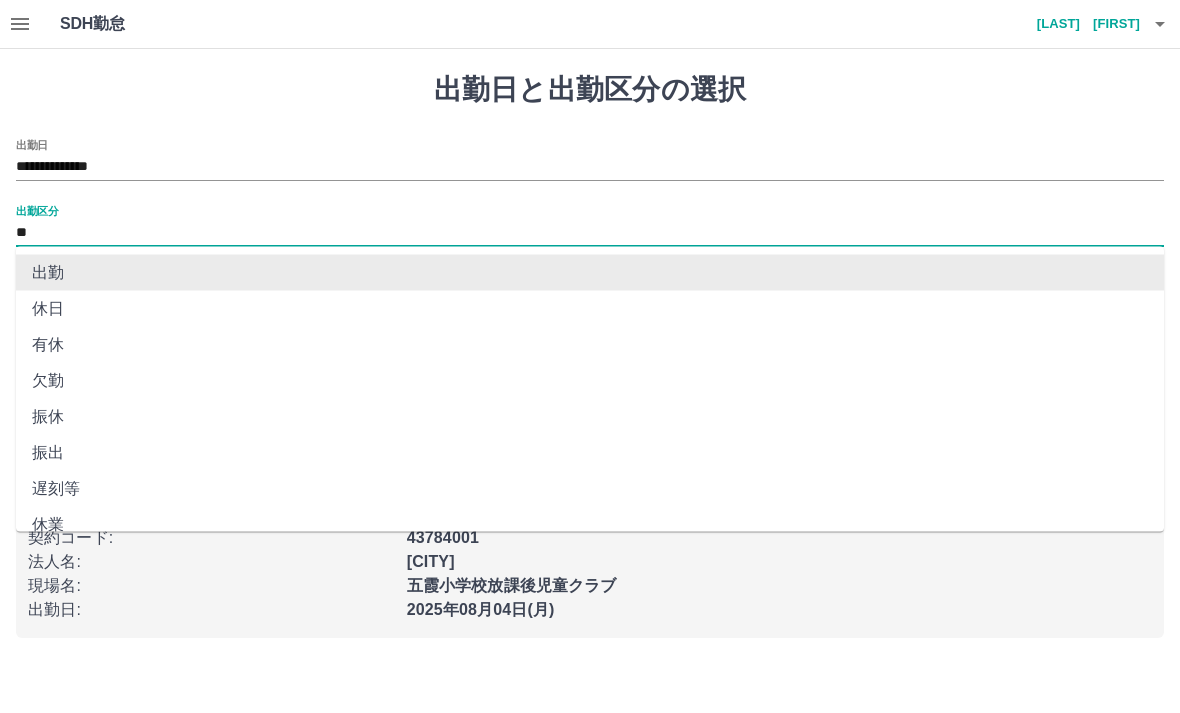 click on "出勤" at bounding box center (590, 273) 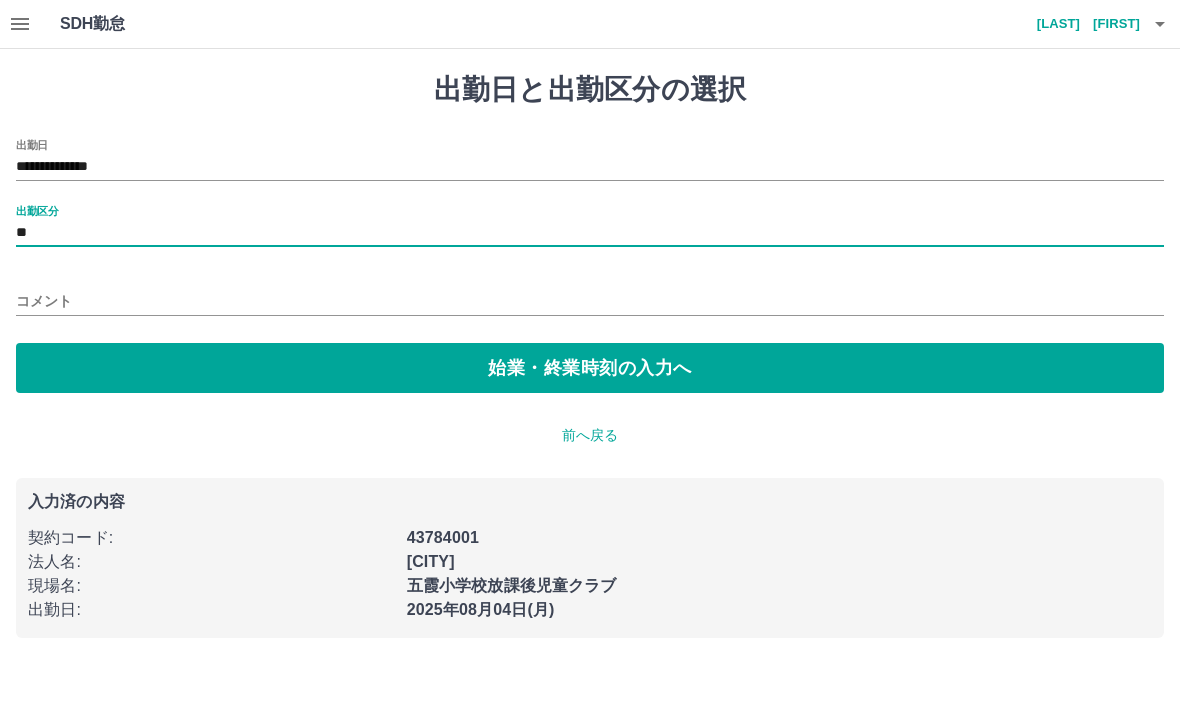 click on "始業・終業時刻の入力へ" at bounding box center (590, 368) 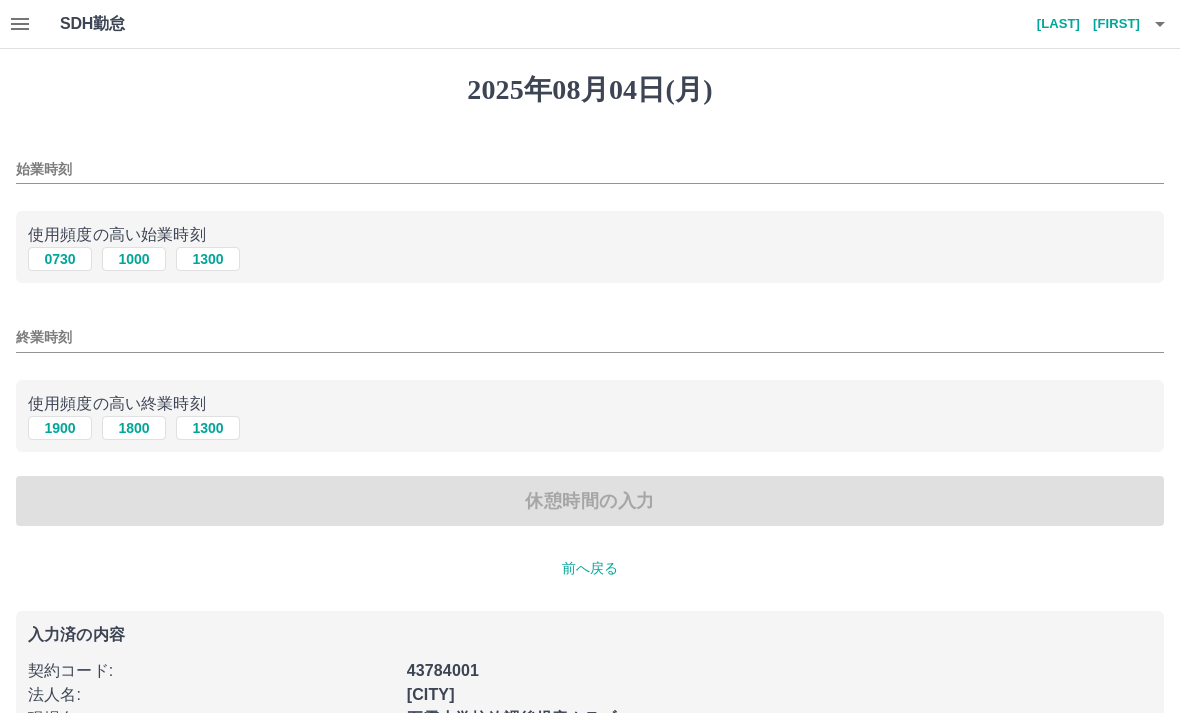 click on "0730" at bounding box center (60, 259) 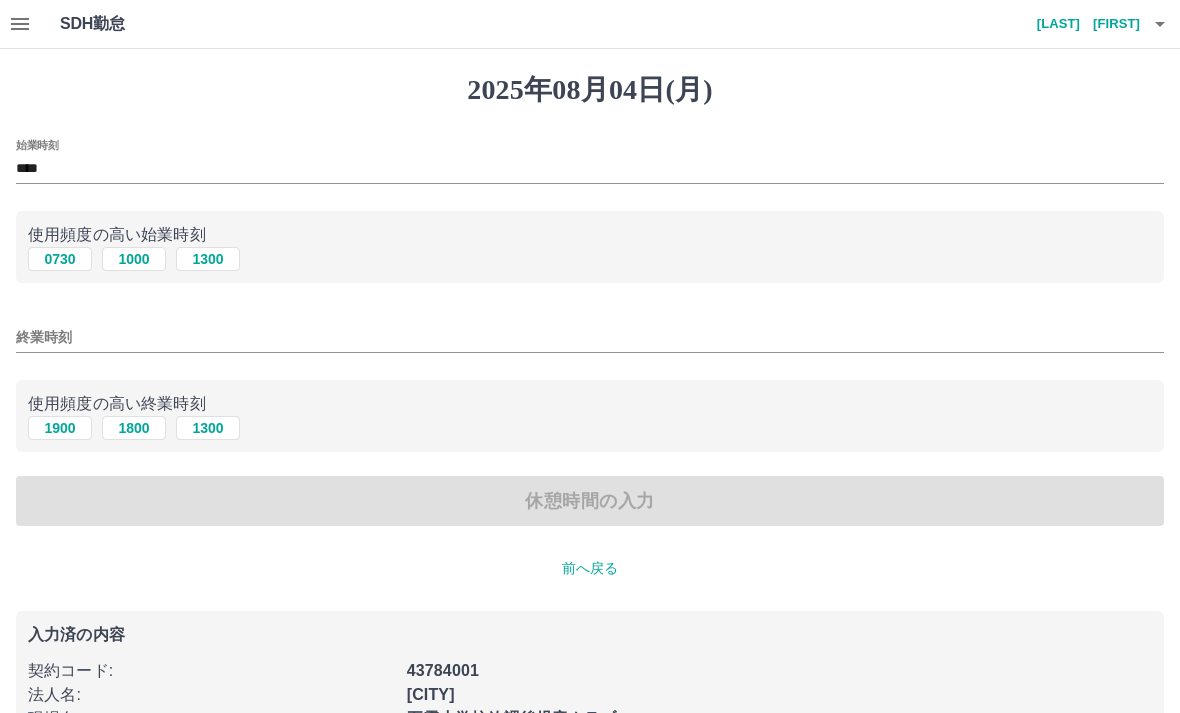 click on "1300" at bounding box center (208, 428) 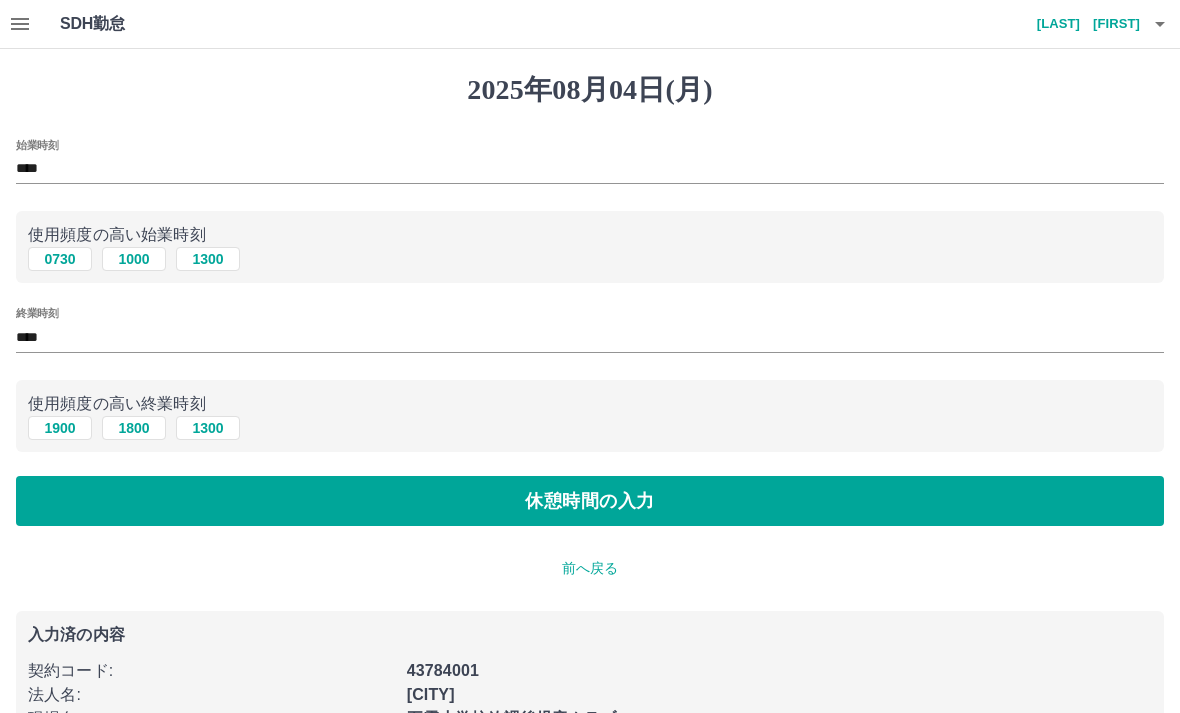 click on "休憩時間の入力" at bounding box center [590, 501] 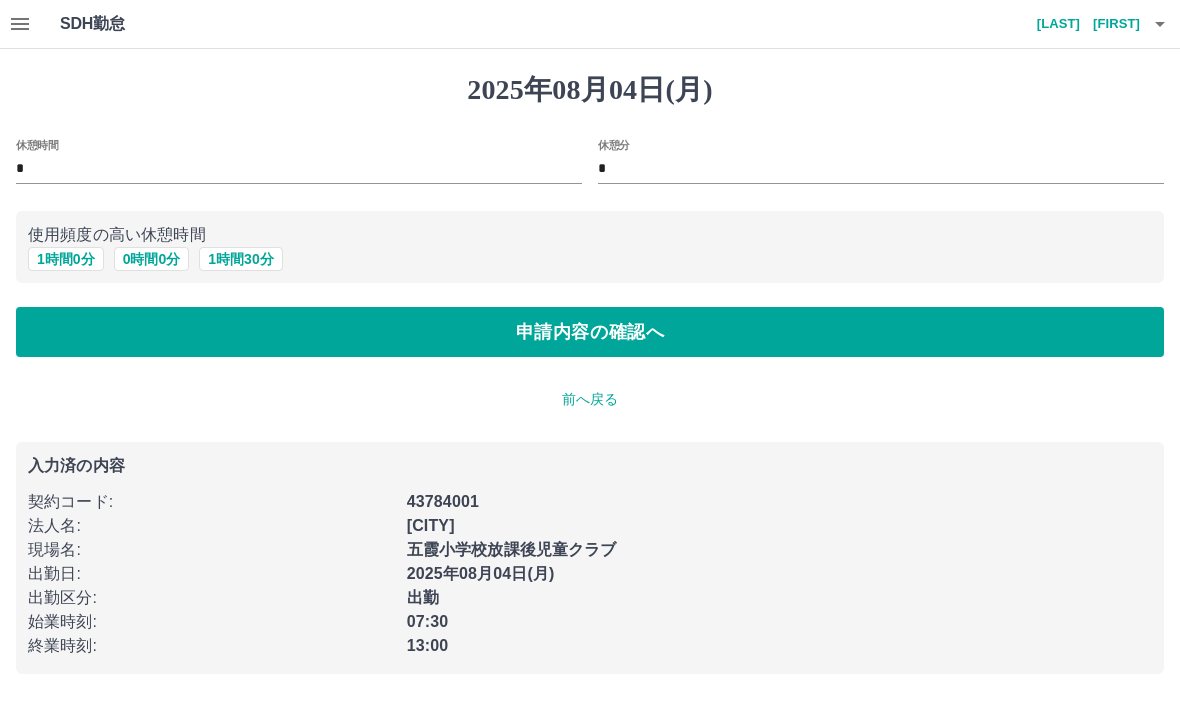 click on "申請内容の確認へ" at bounding box center [590, 332] 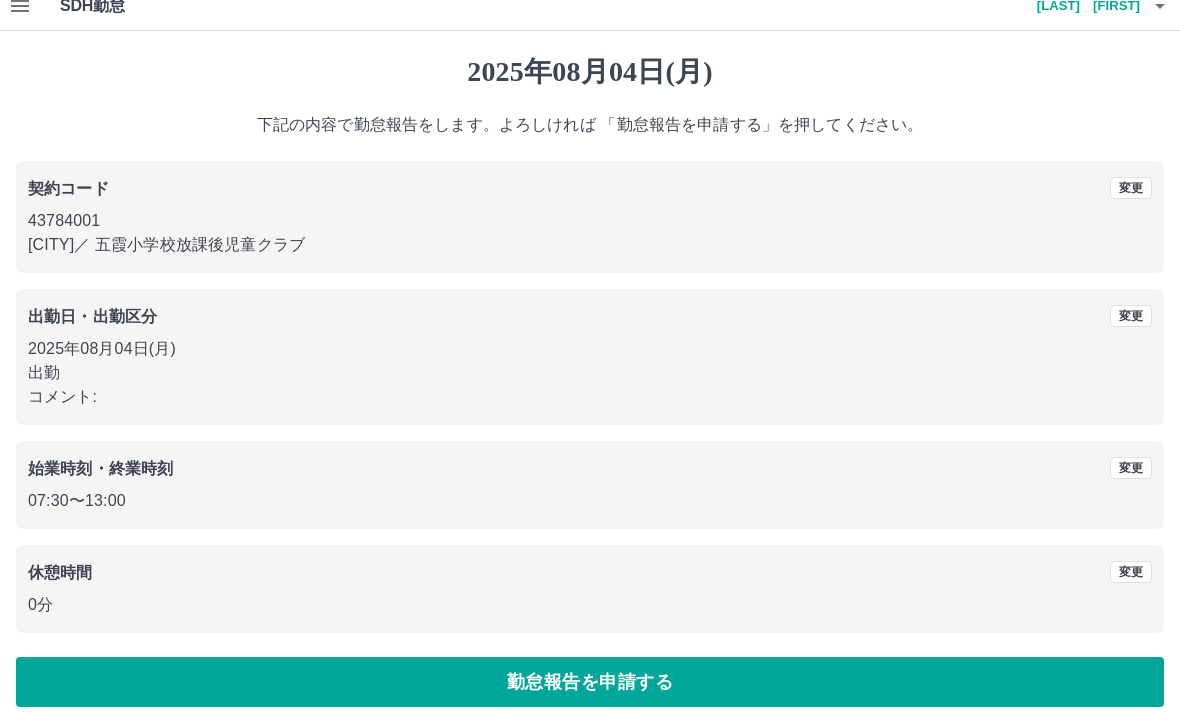 scroll, scrollTop: 35, scrollLeft: 0, axis: vertical 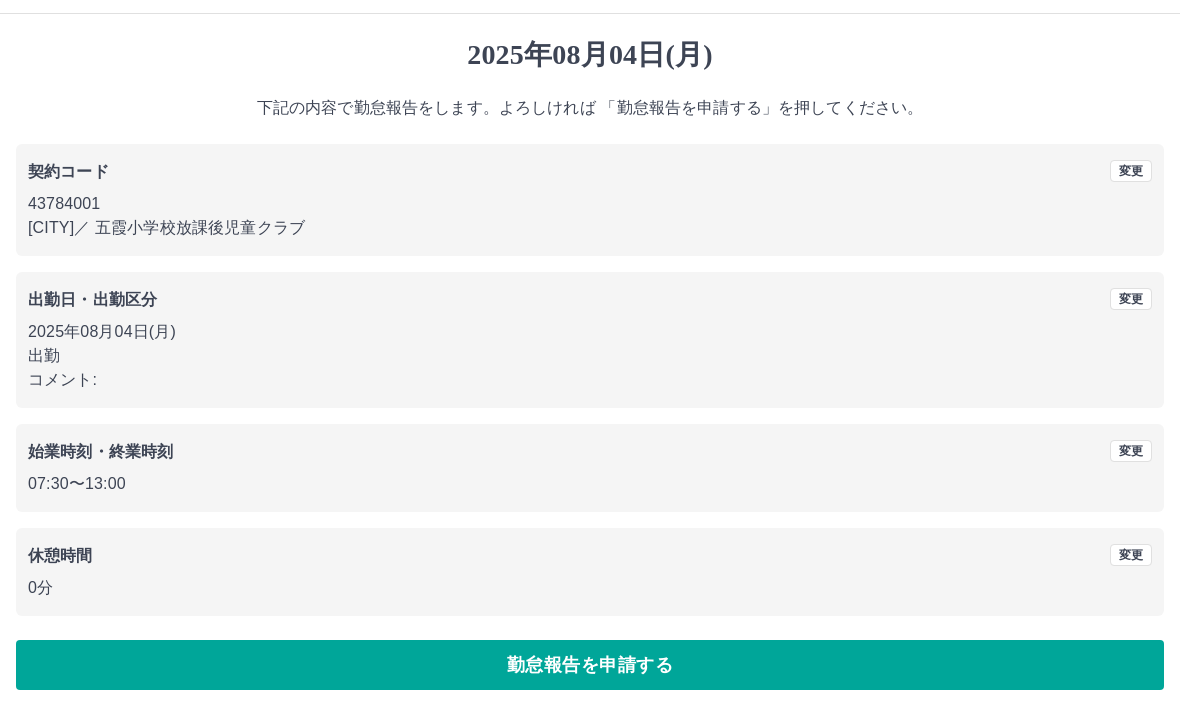 click on "勤怠報告を申請する" at bounding box center (590, 665) 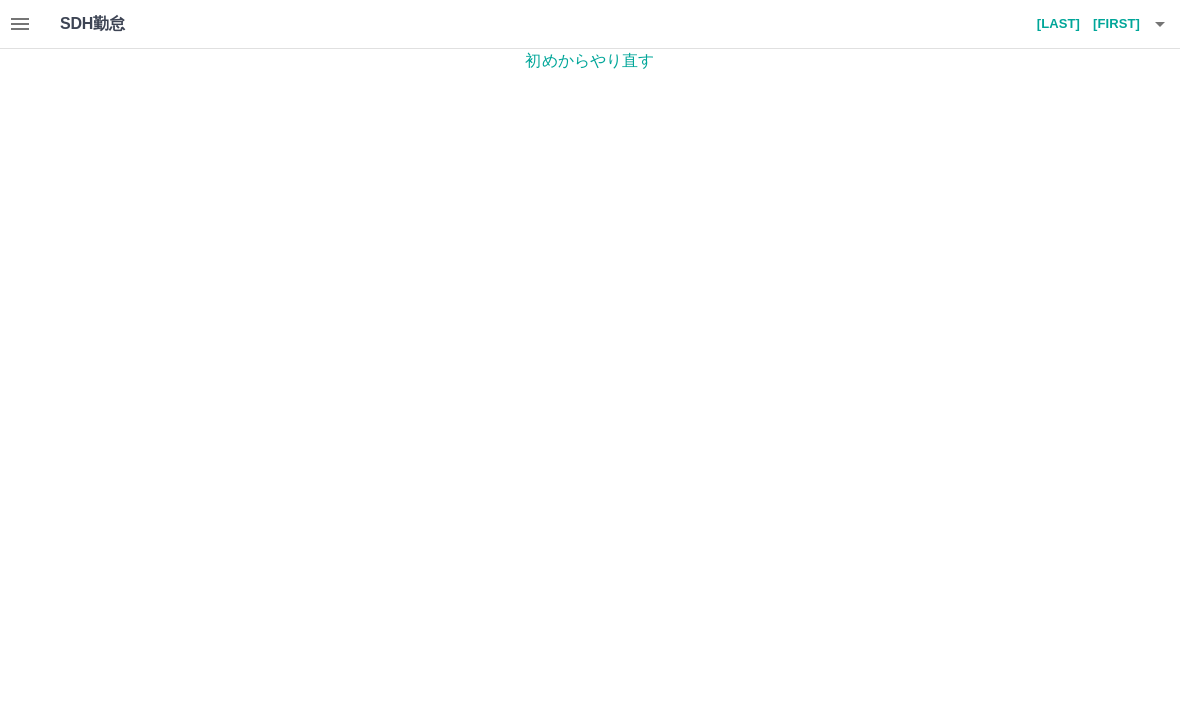 scroll, scrollTop: 0, scrollLeft: 0, axis: both 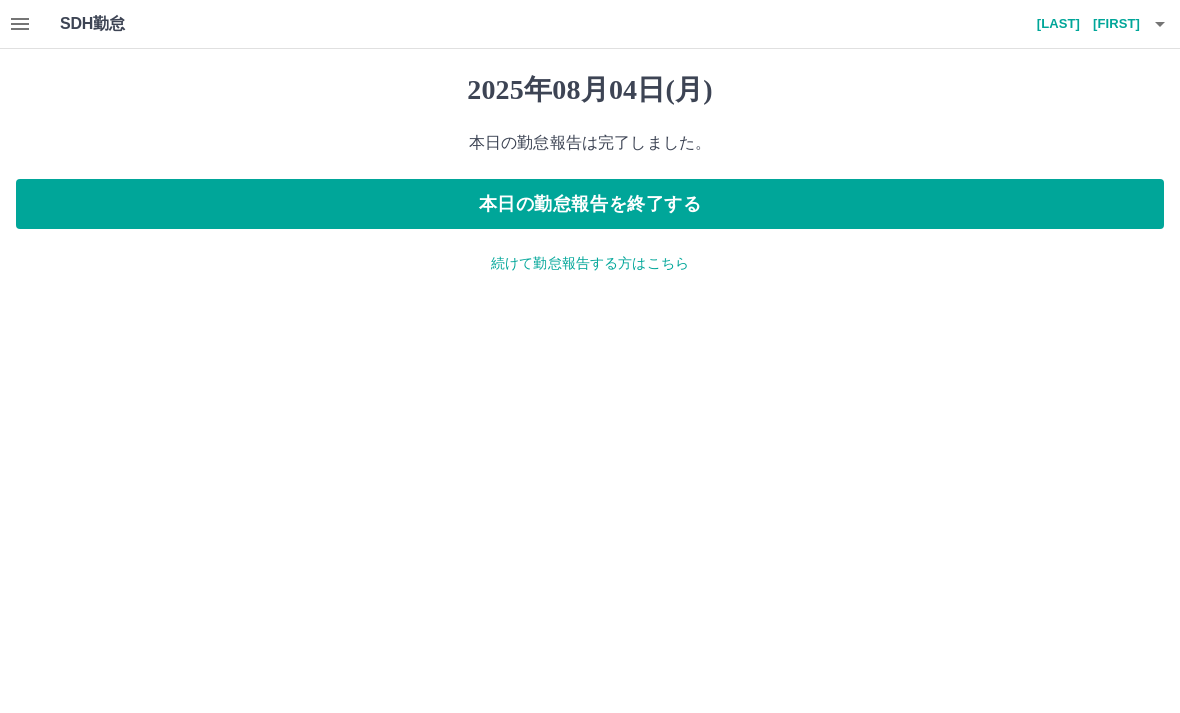 click on "本日の勤怠報告を終了する" at bounding box center [590, 204] 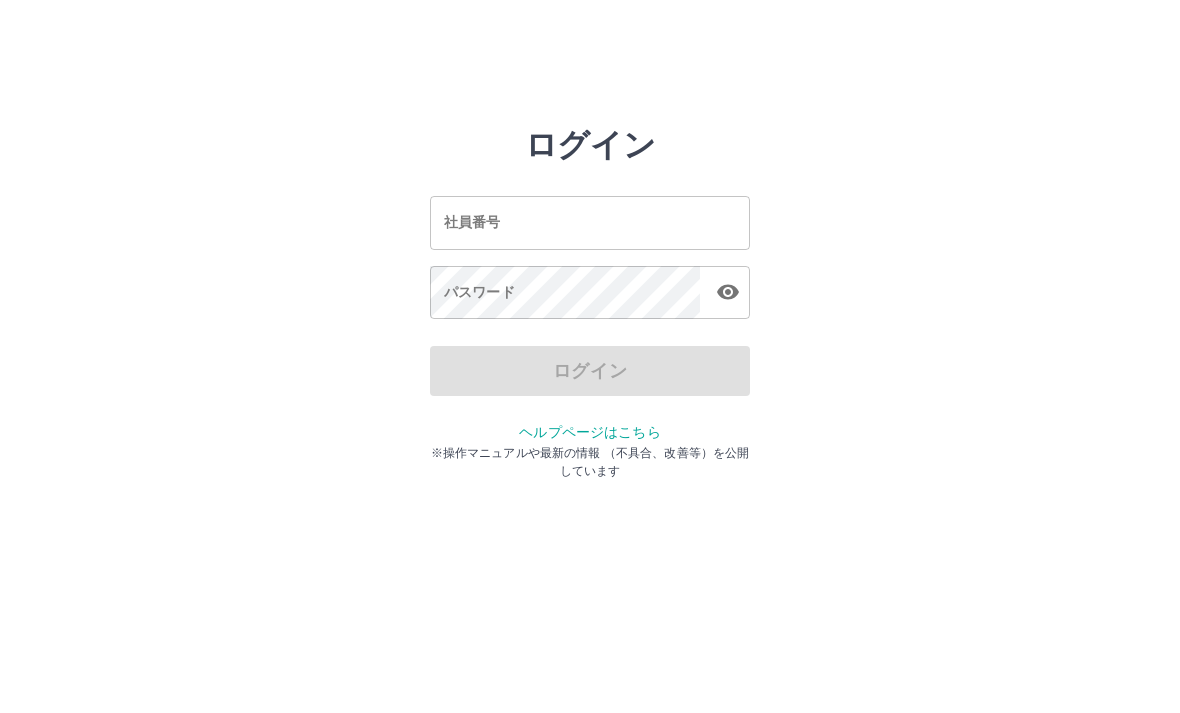 scroll, scrollTop: 0, scrollLeft: 0, axis: both 